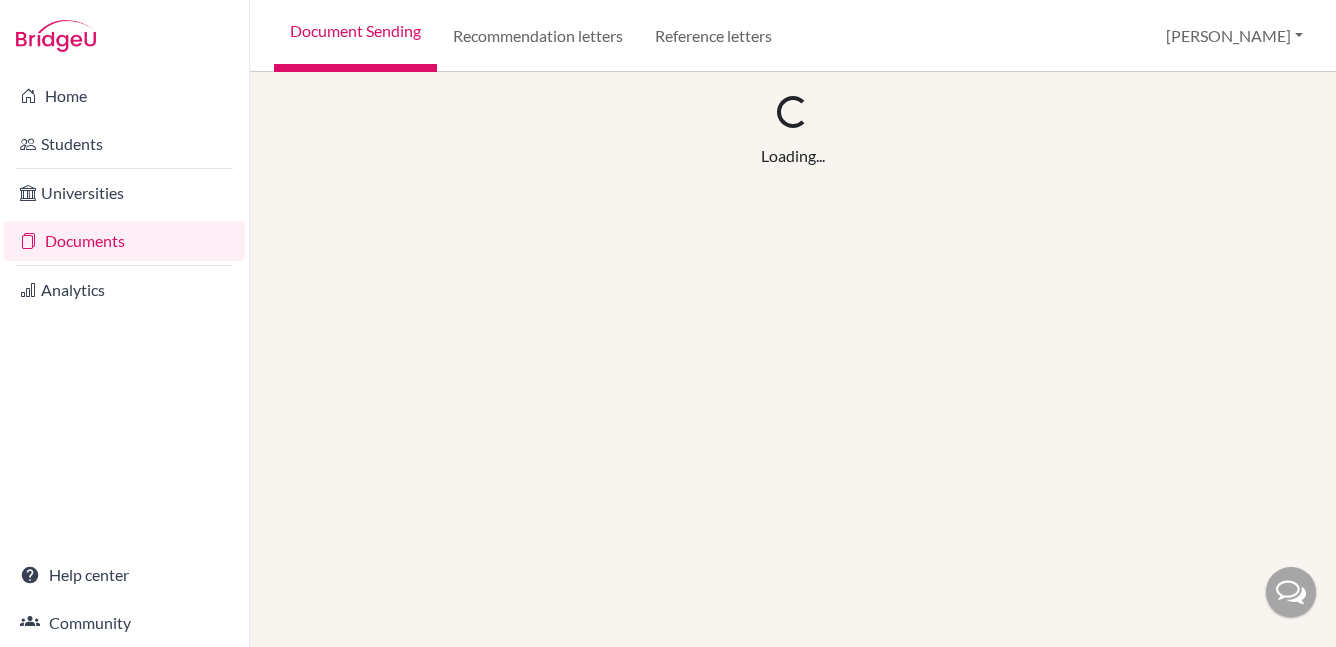 scroll, scrollTop: 0, scrollLeft: 0, axis: both 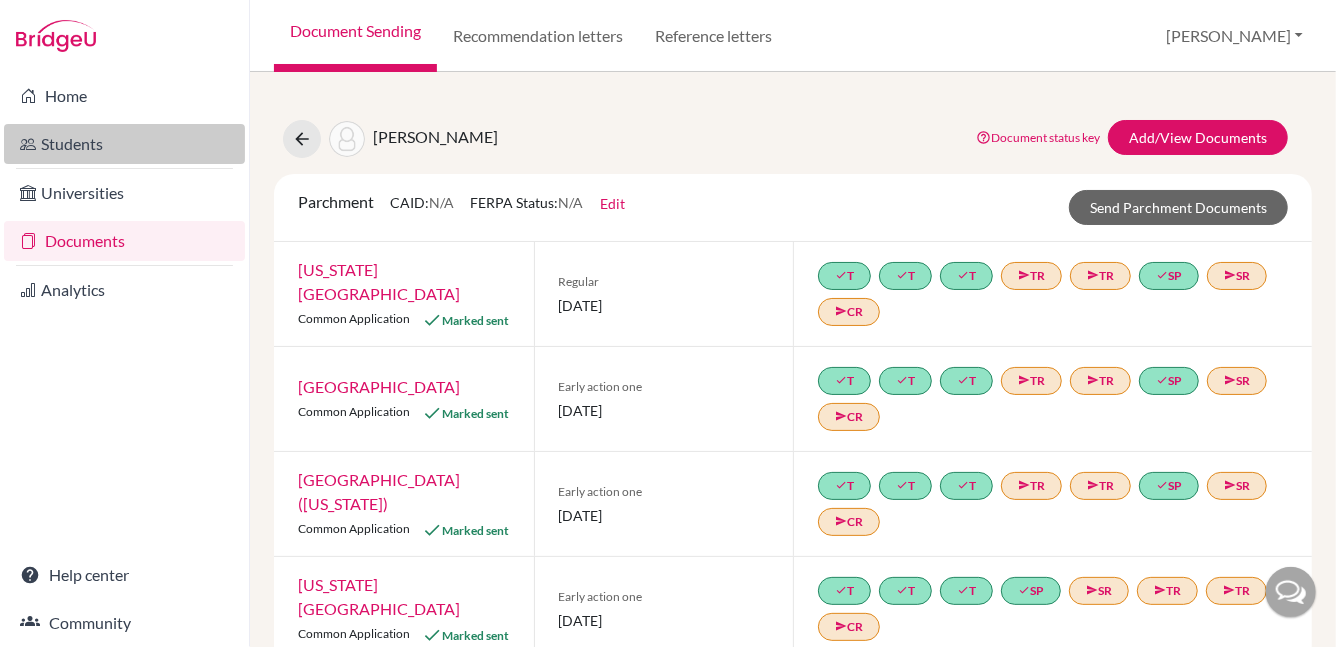 click on "Students" at bounding box center [124, 144] 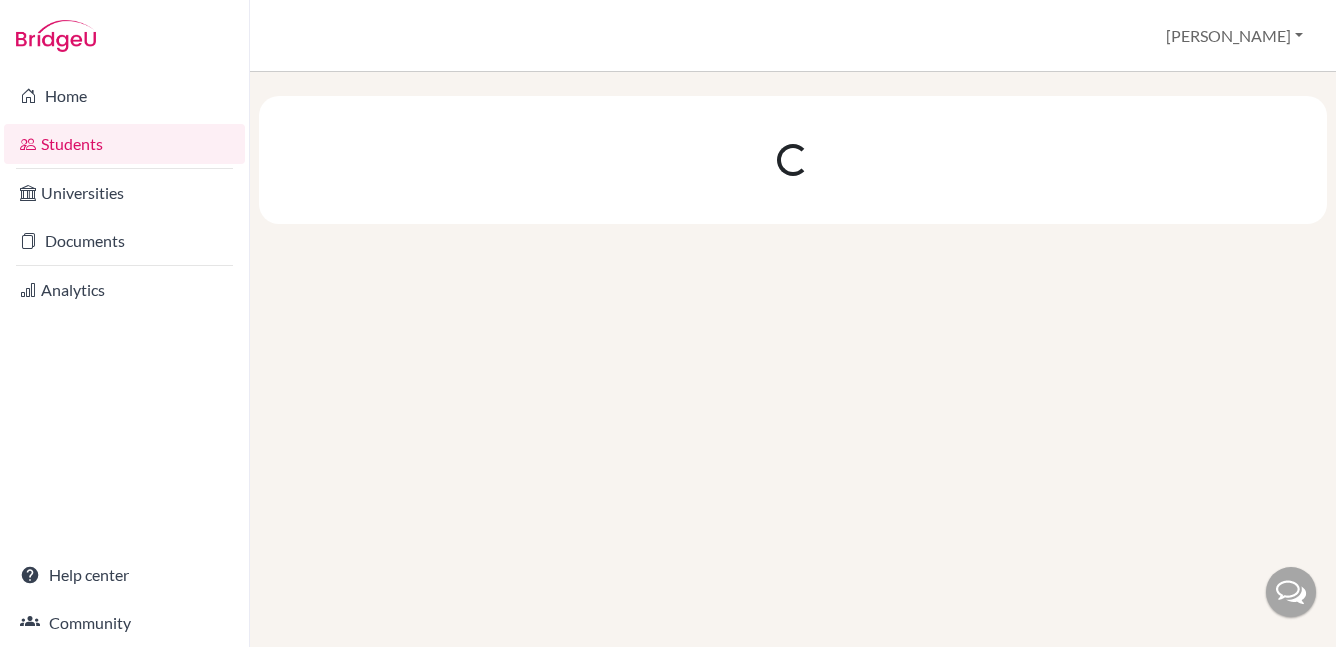 scroll, scrollTop: 0, scrollLeft: 0, axis: both 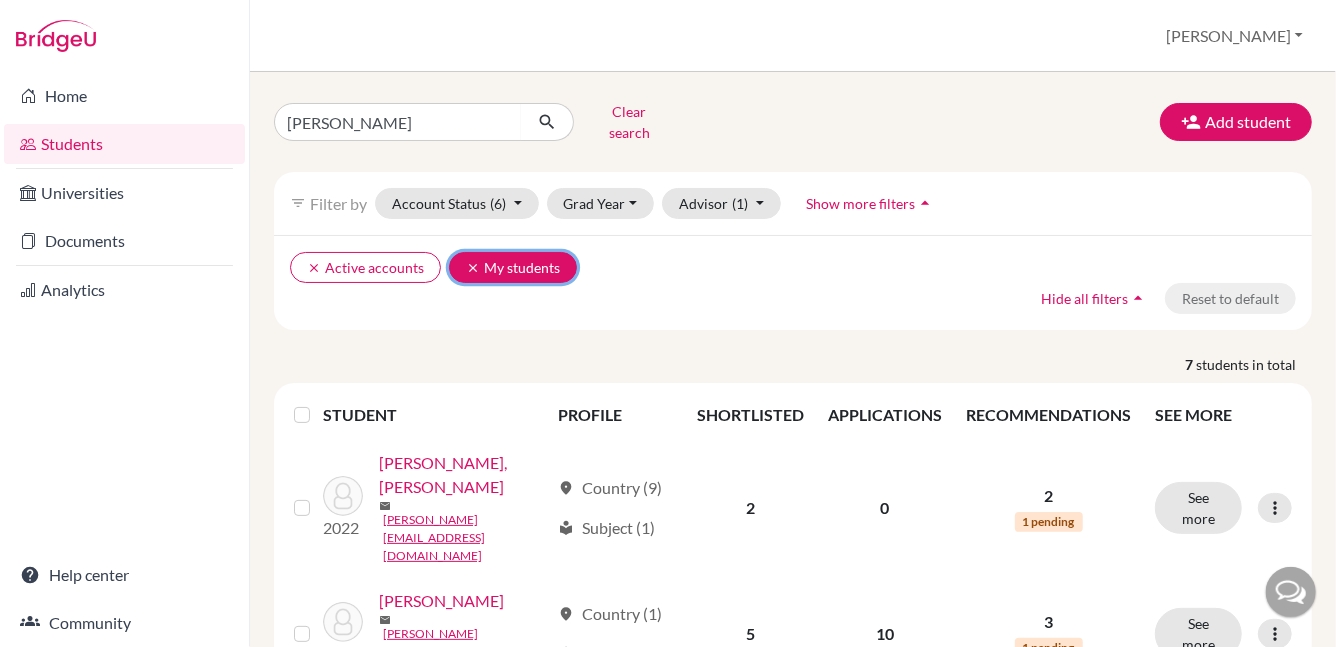 click on "clear" at bounding box center (473, 268) 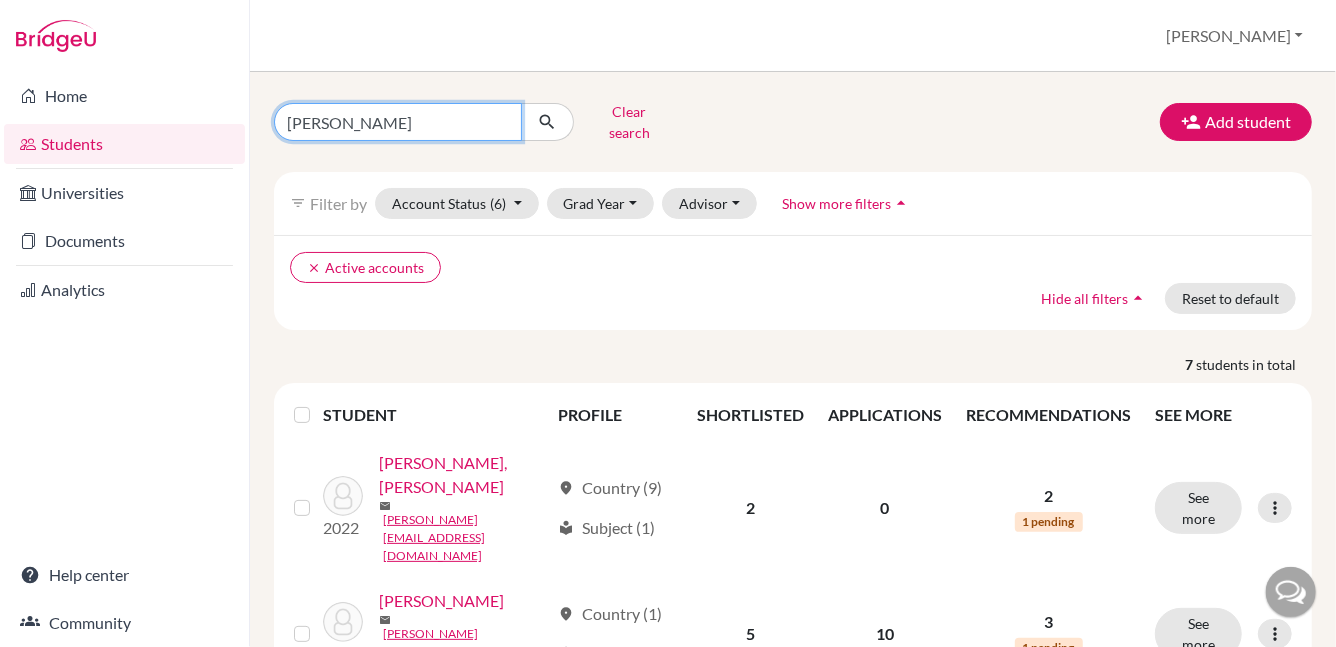 click on "ibrahim" at bounding box center [398, 122] 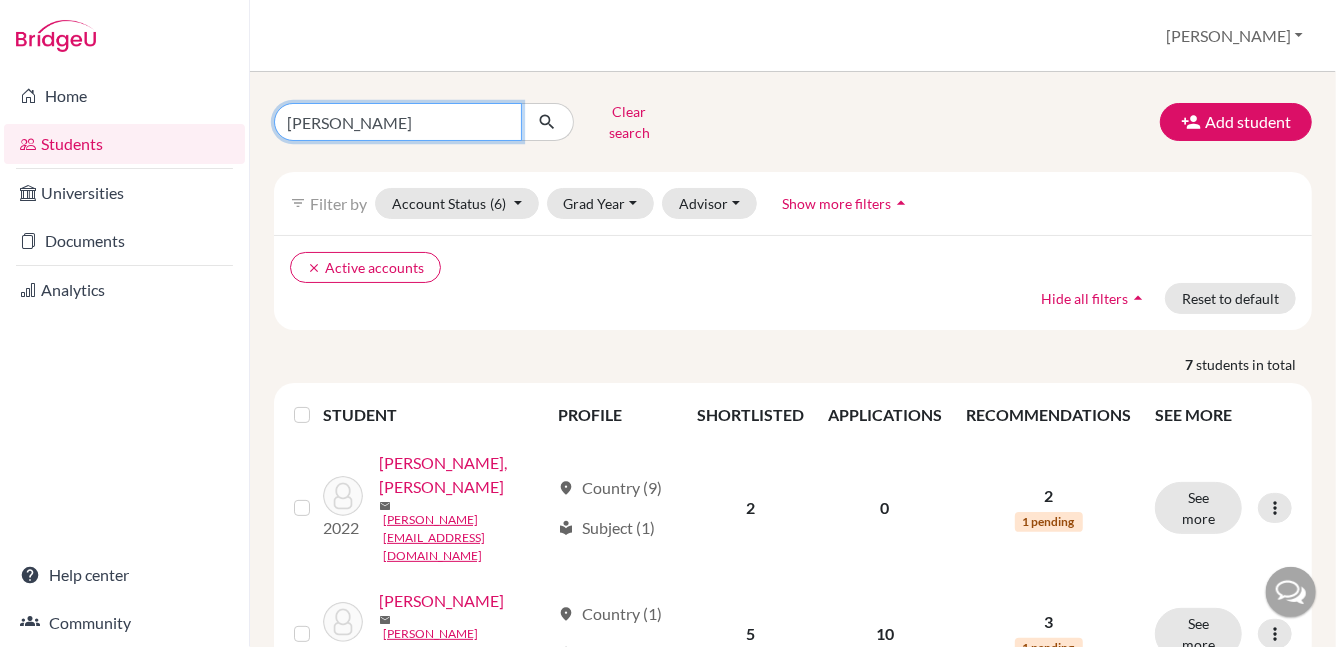 type on "noah lamb" 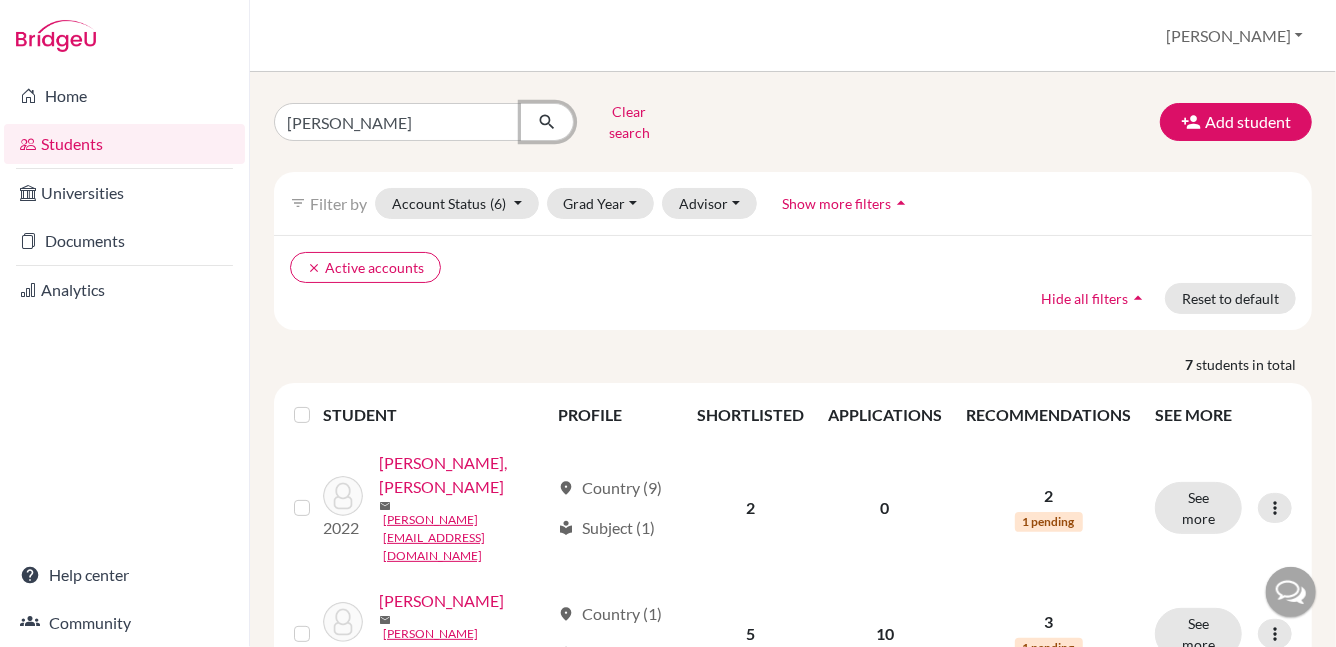 click at bounding box center [547, 122] 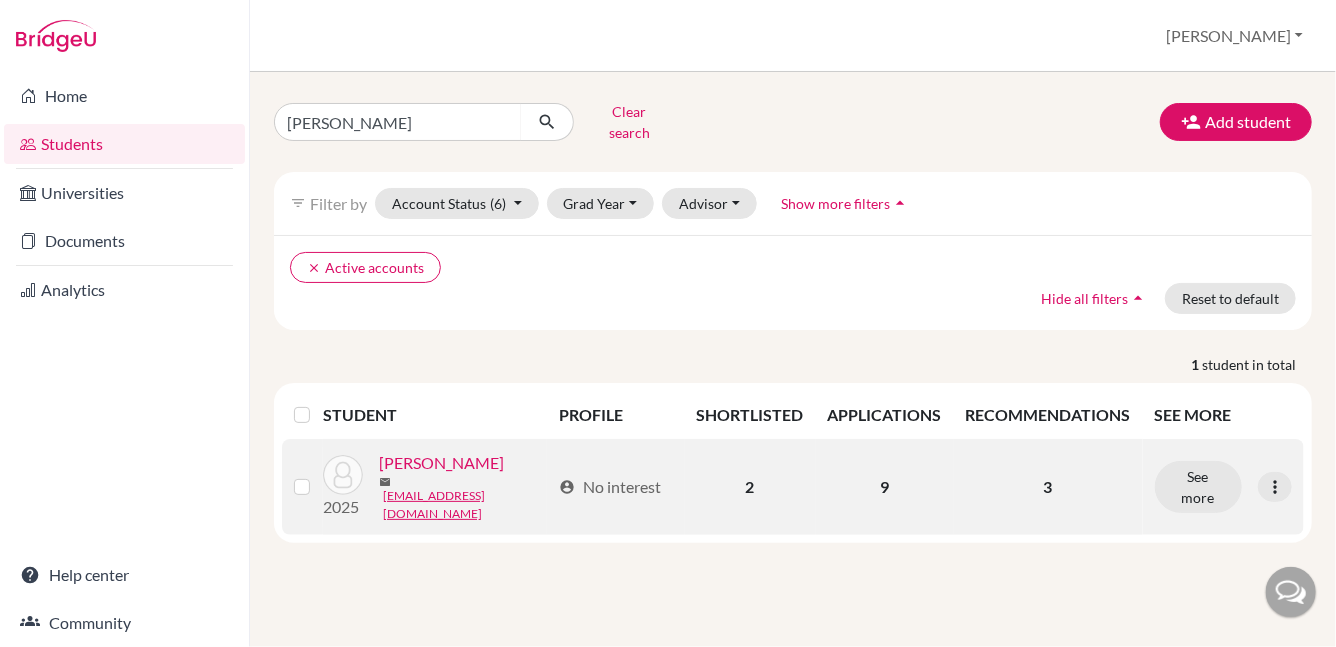 click on "[PERSON_NAME]" at bounding box center [441, 463] 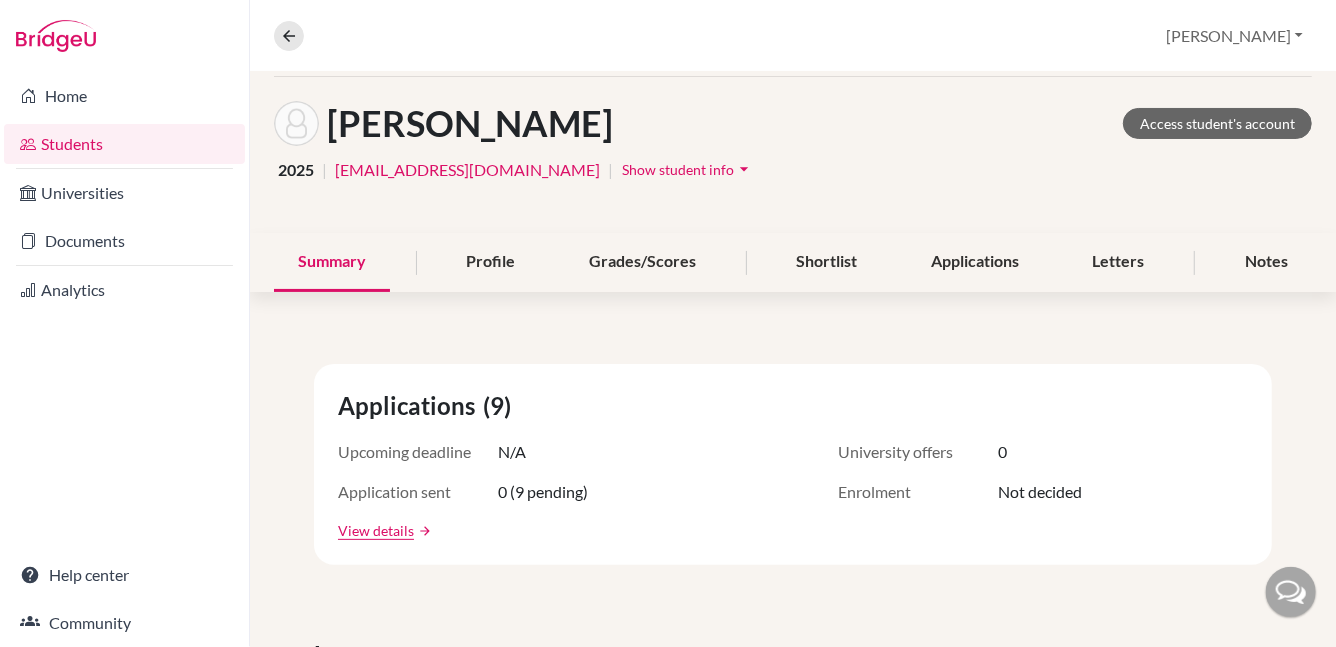 scroll, scrollTop: 74, scrollLeft: 0, axis: vertical 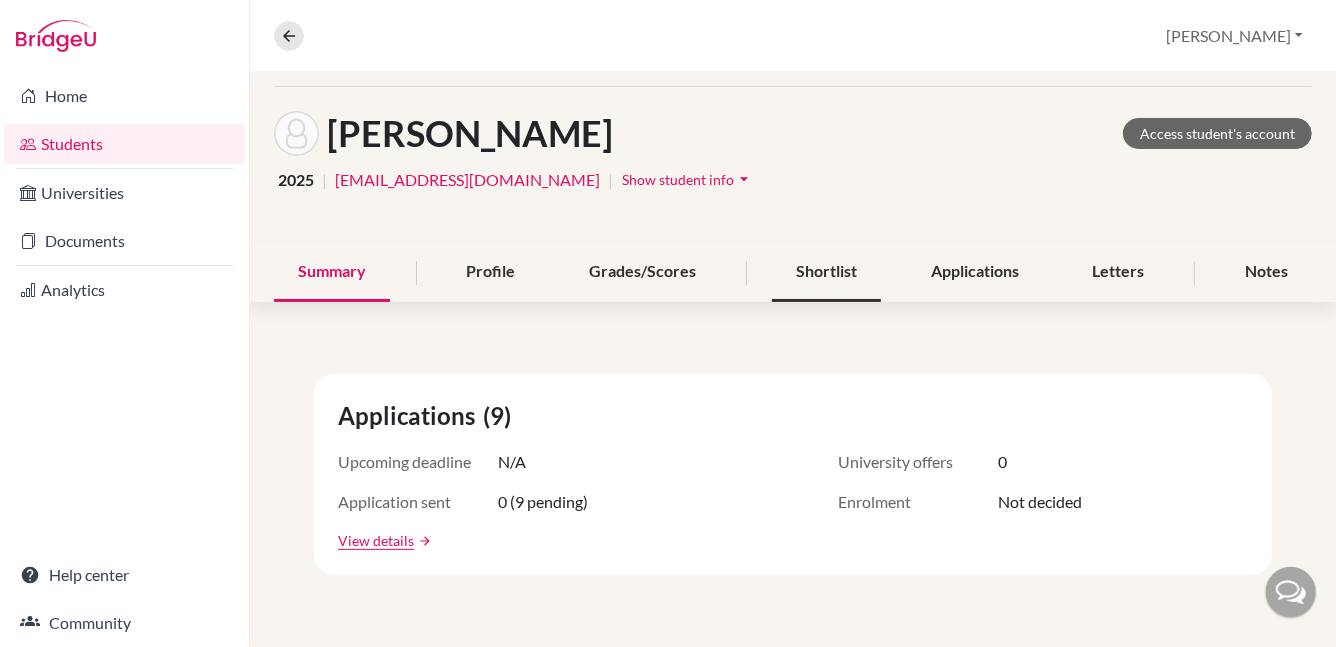 click on "Shortlist" at bounding box center (826, 272) 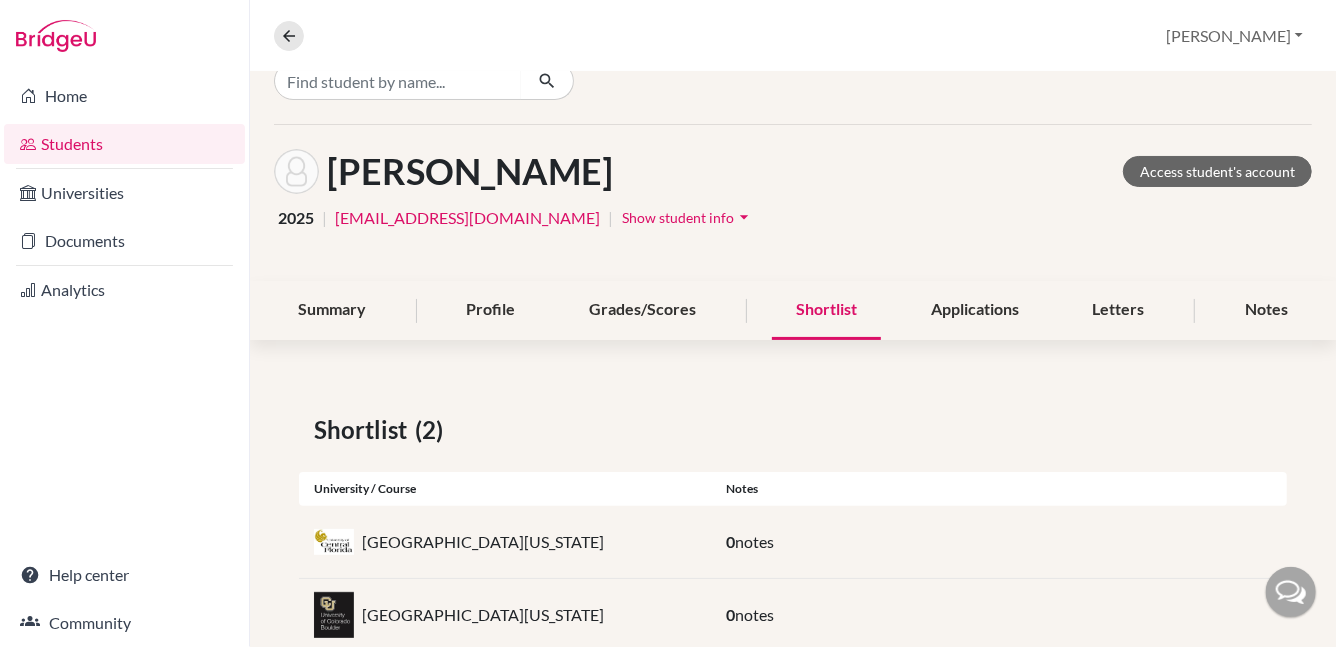 scroll, scrollTop: 85, scrollLeft: 0, axis: vertical 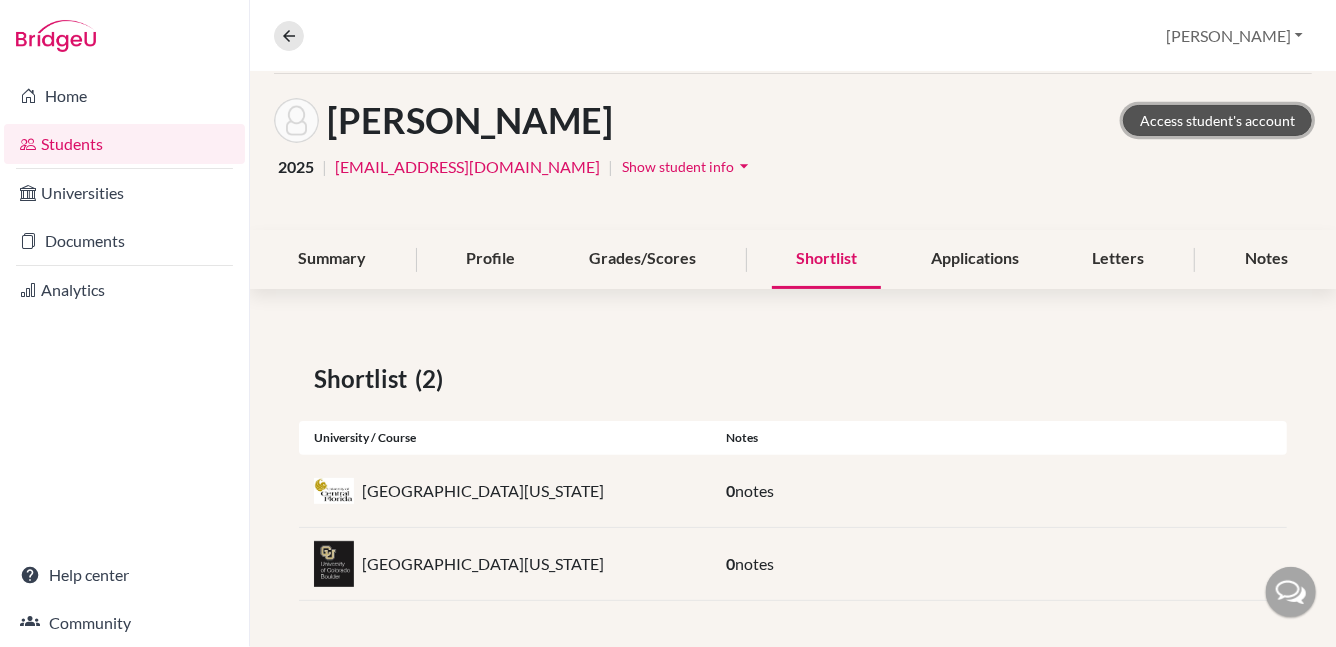 click on "Access student's account" at bounding box center [1217, 120] 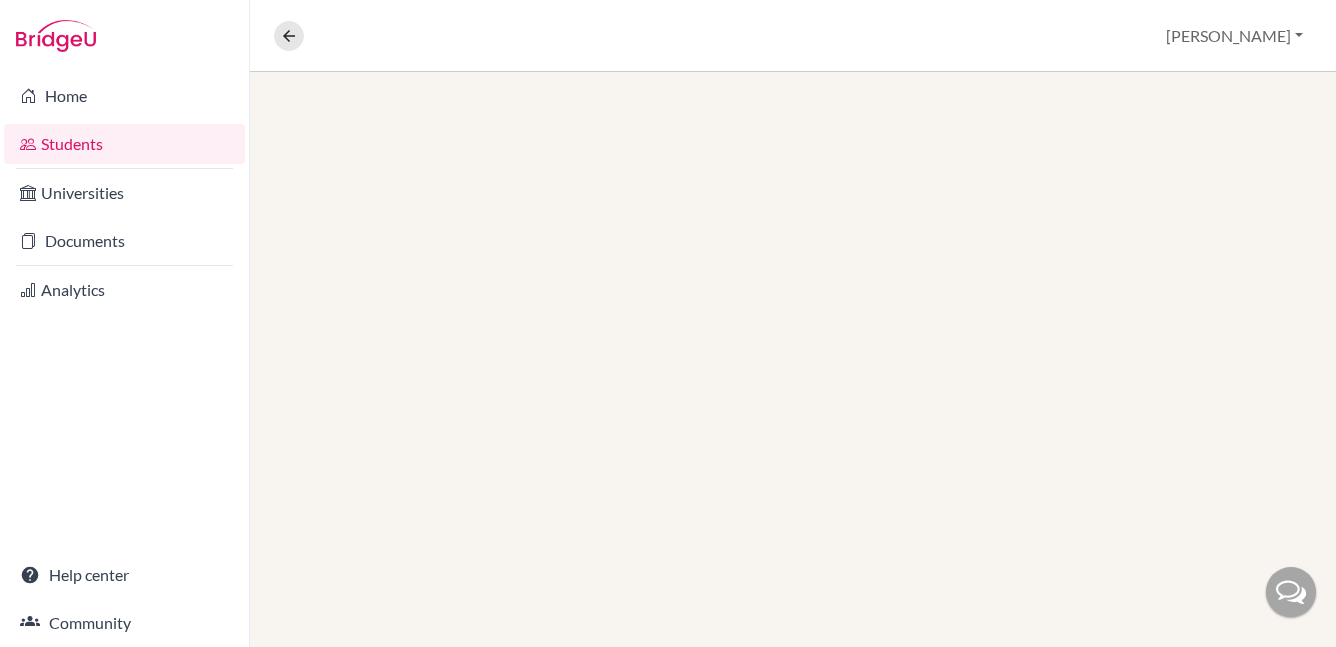 scroll, scrollTop: 0, scrollLeft: 0, axis: both 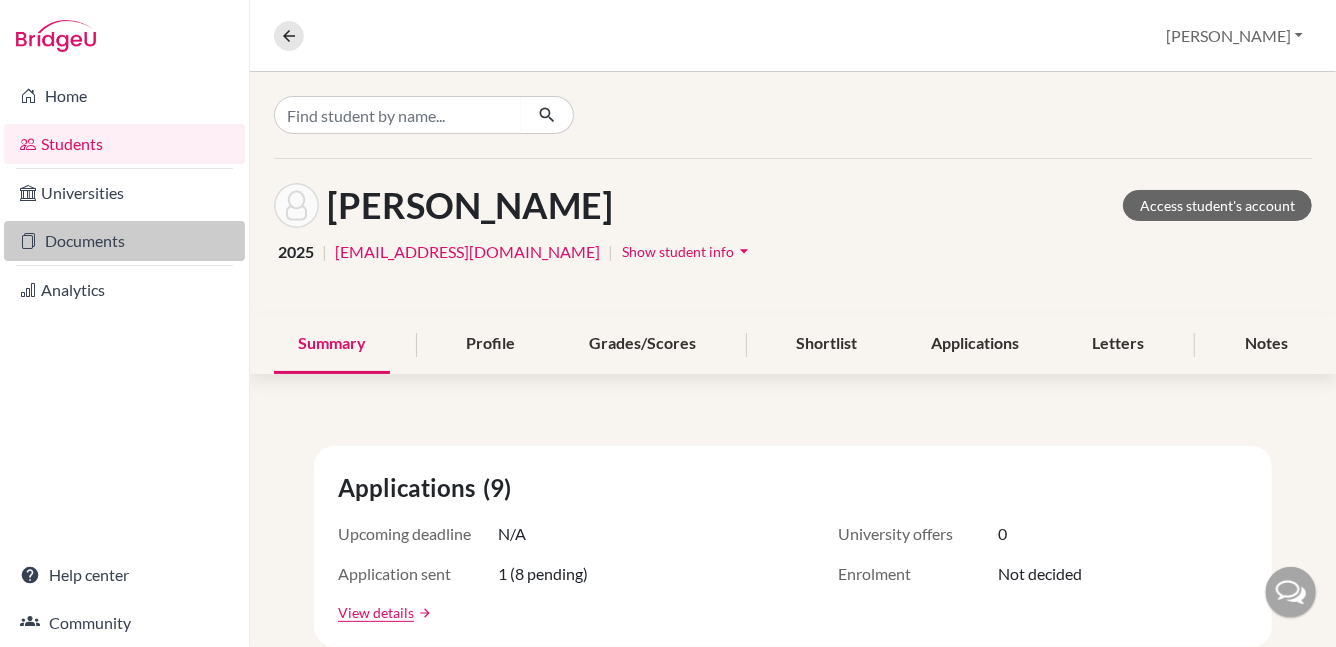 click on "Documents" at bounding box center [124, 241] 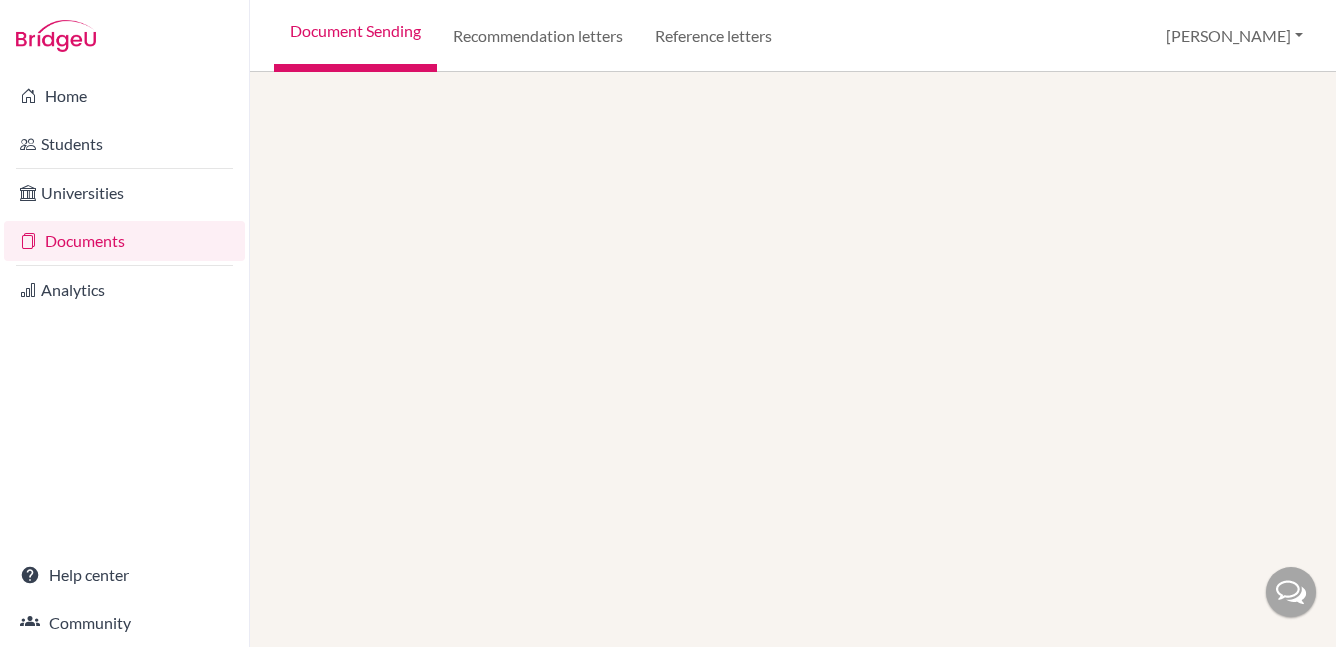 scroll, scrollTop: 0, scrollLeft: 0, axis: both 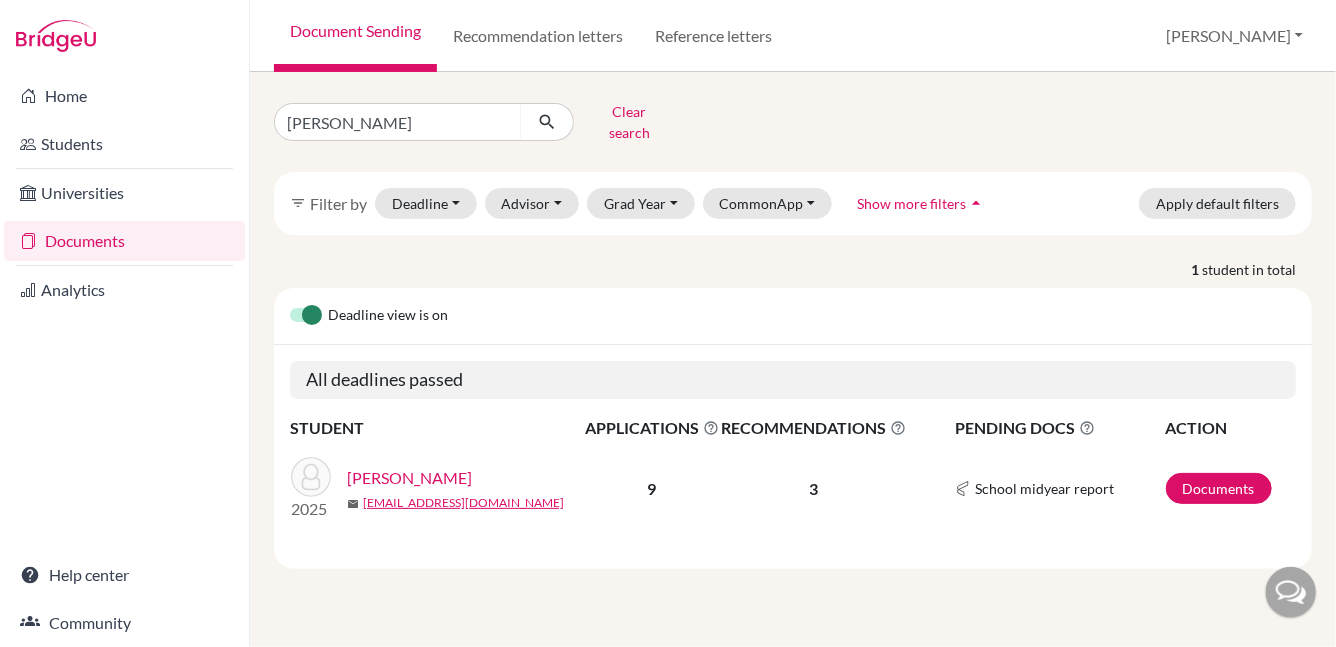 click on "[PERSON_NAME]" at bounding box center (409, 478) 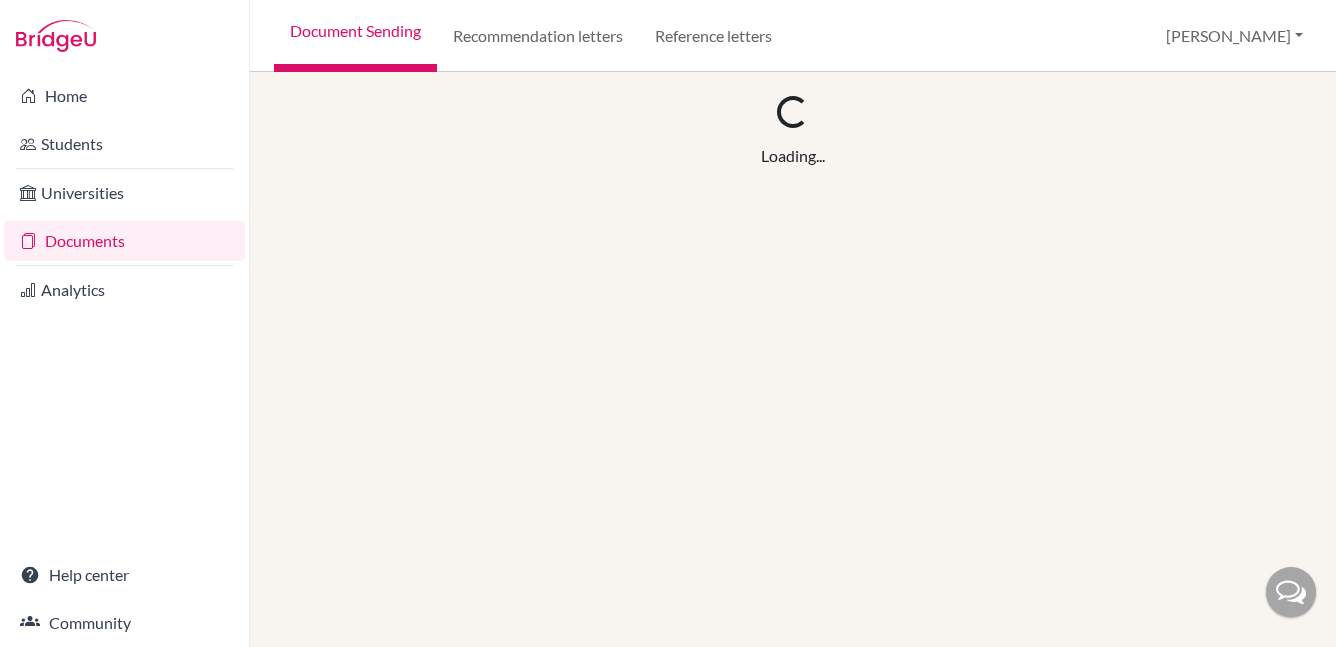 scroll, scrollTop: 0, scrollLeft: 0, axis: both 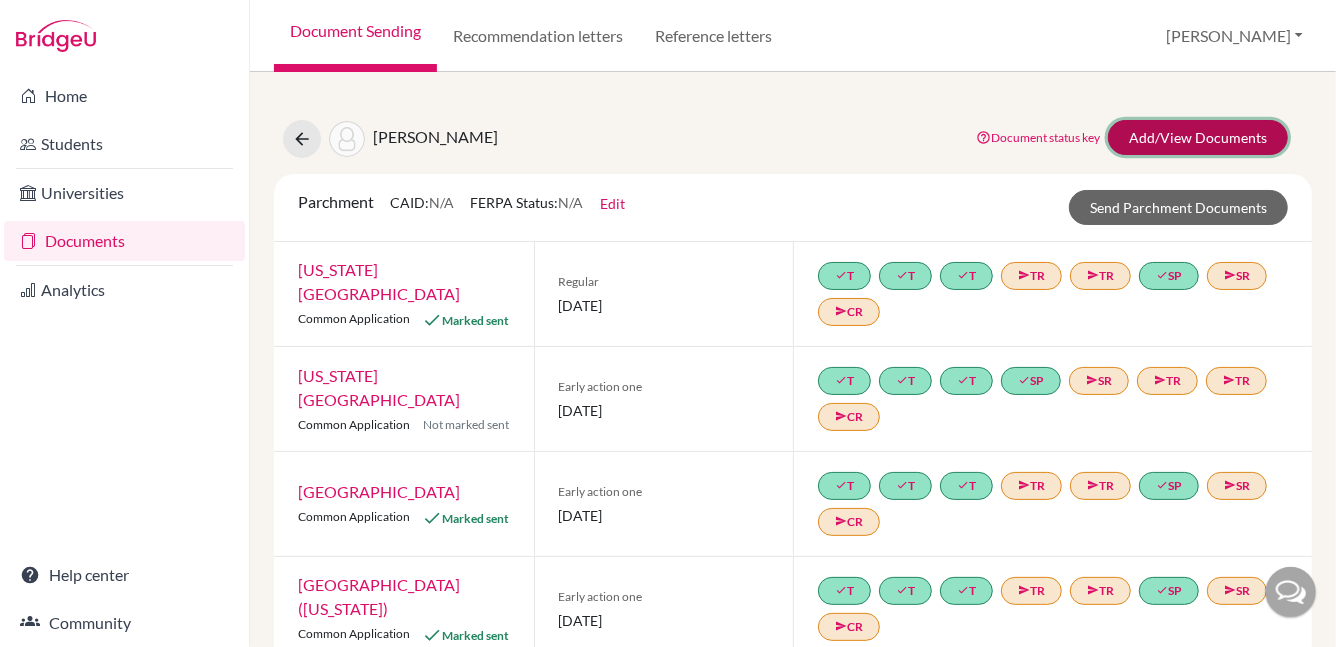 click on "Add/View Documents" at bounding box center (1198, 137) 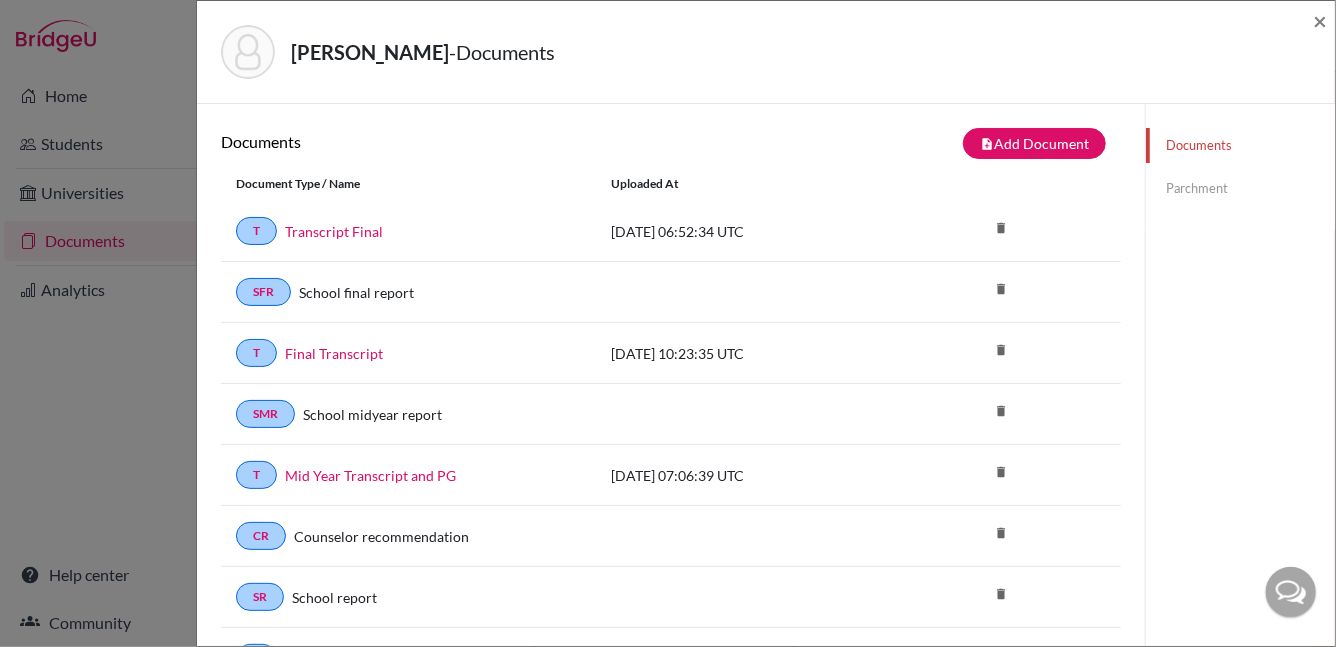 click on "Parchment" 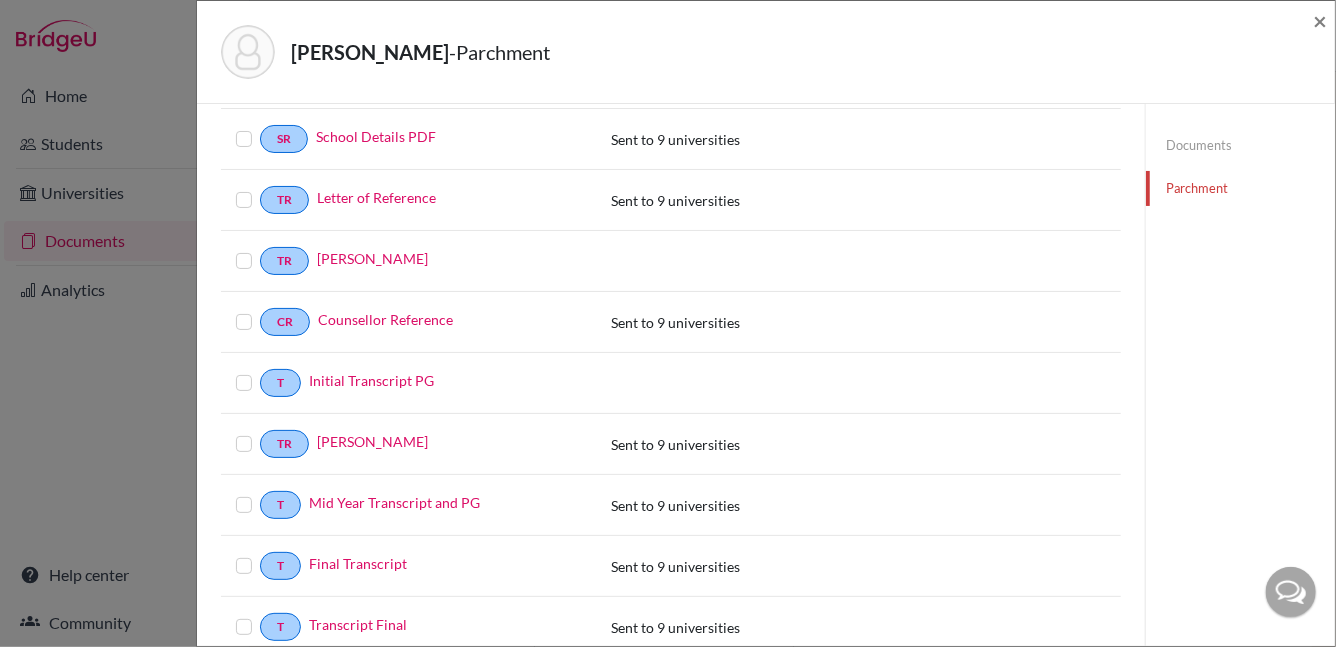 scroll, scrollTop: 237, scrollLeft: 0, axis: vertical 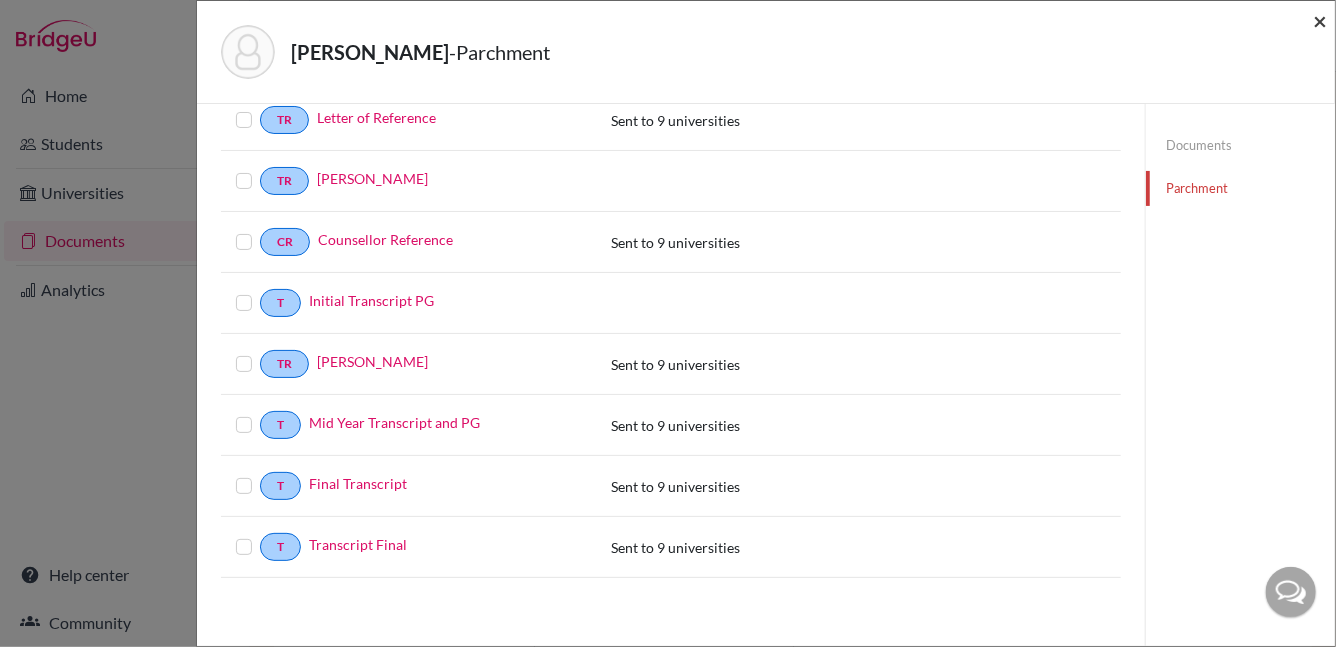 click on "×" at bounding box center [1320, 20] 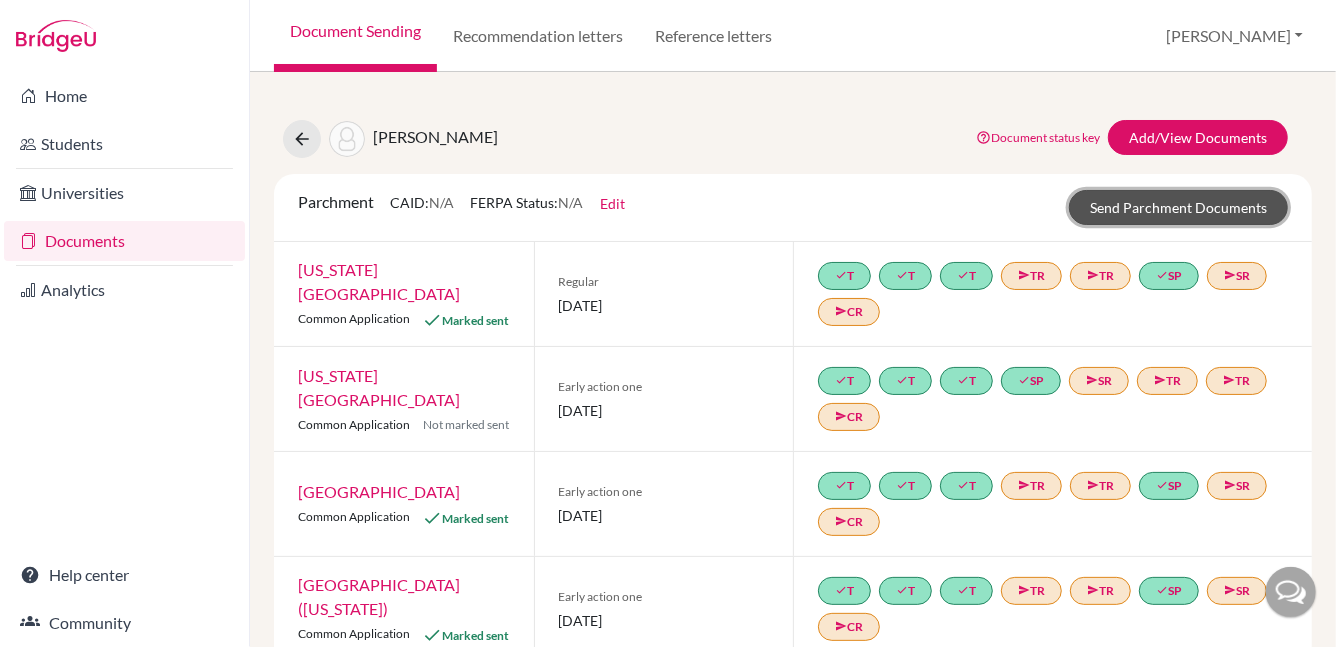 click on "Send Parchment Documents" 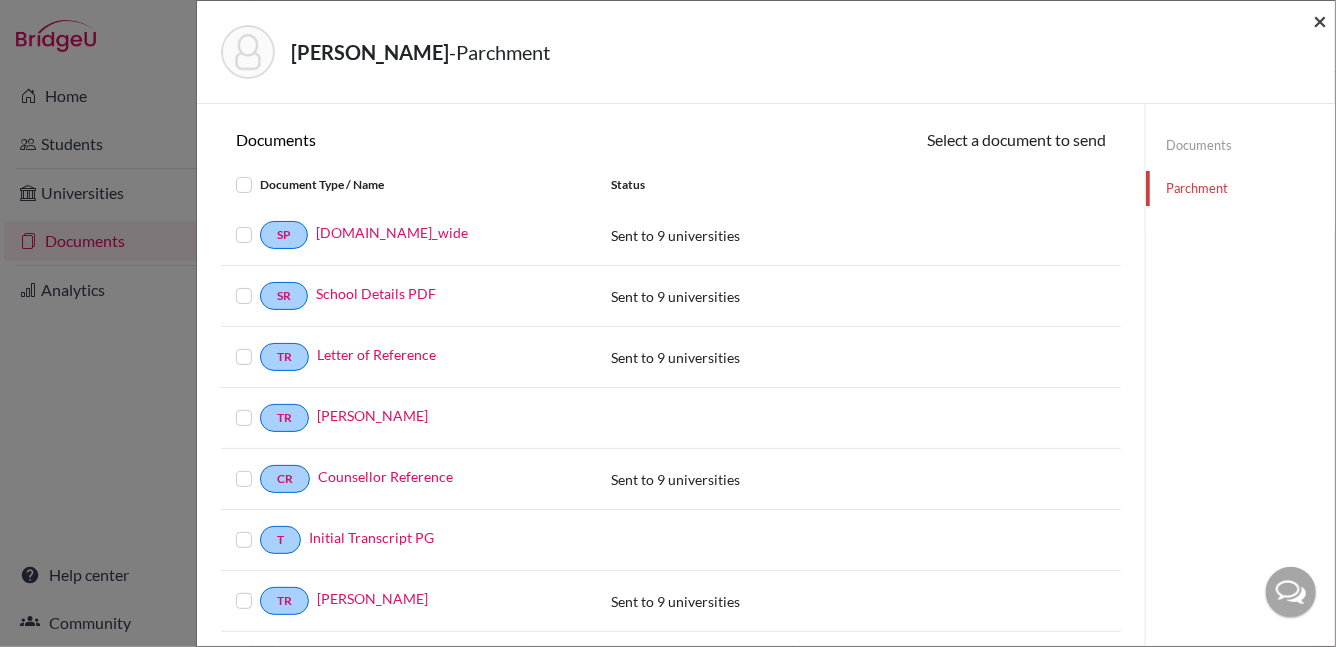click on "×" at bounding box center [1320, 20] 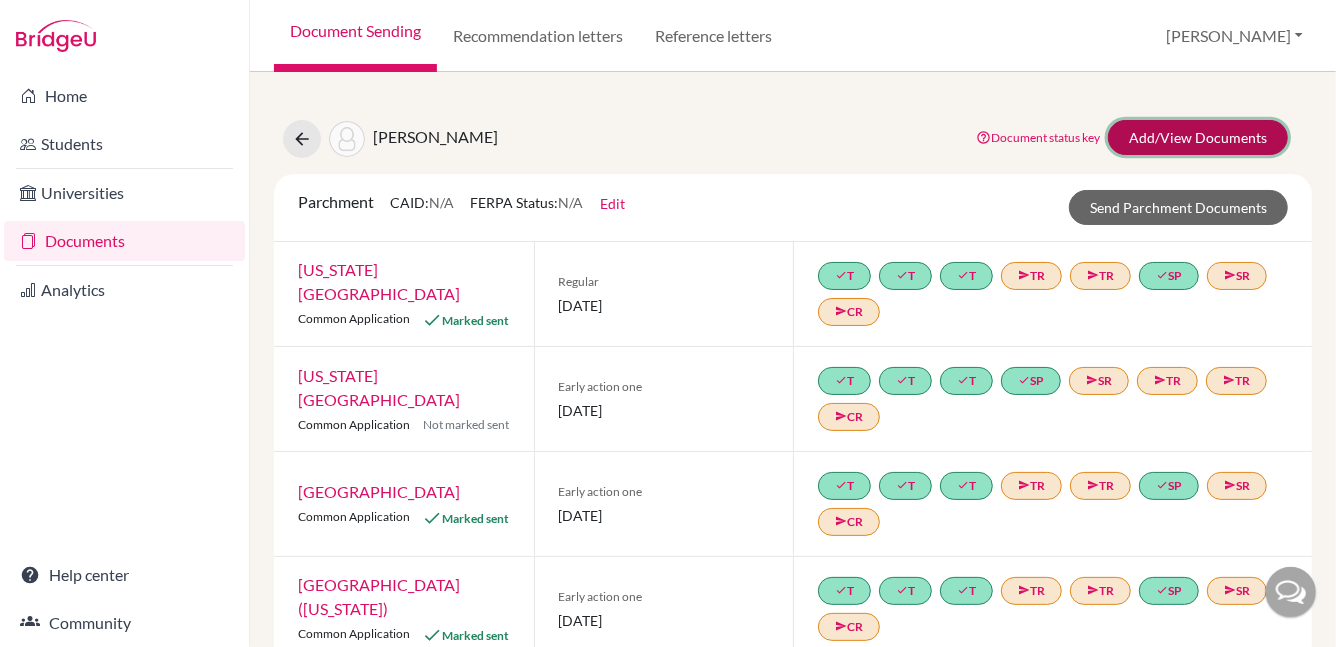 click on "Add/View Documents" at bounding box center [1198, 137] 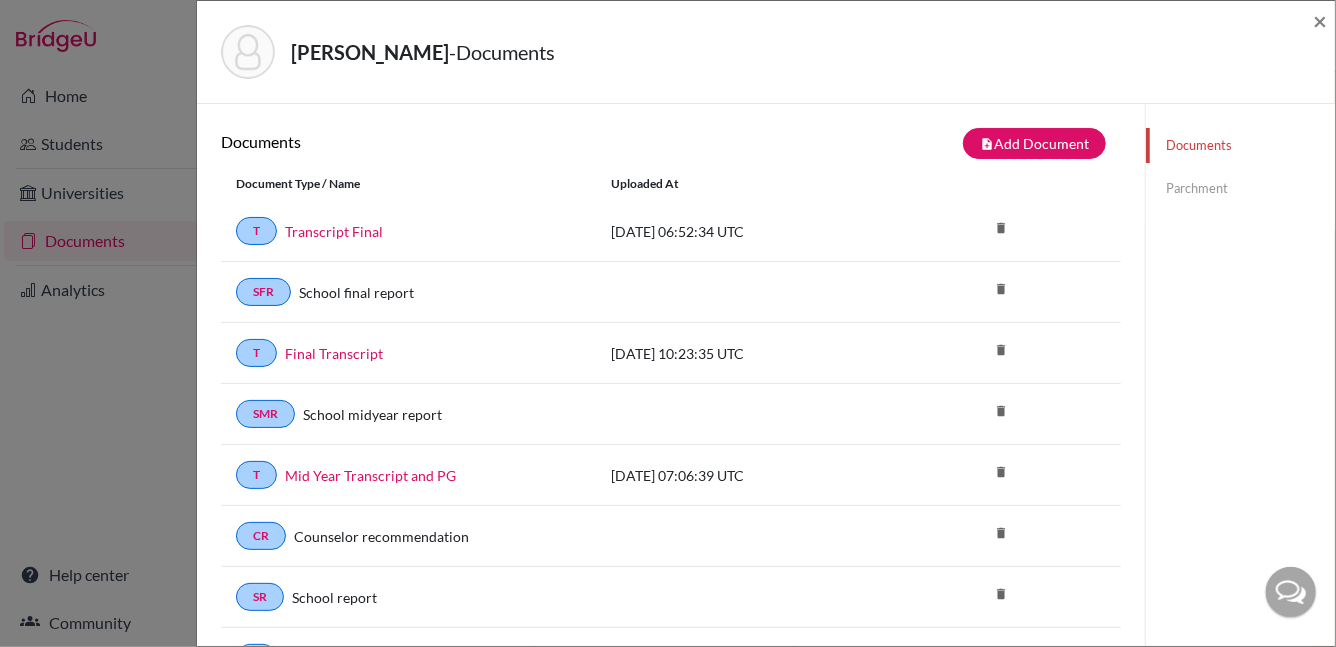click on "Parchment" 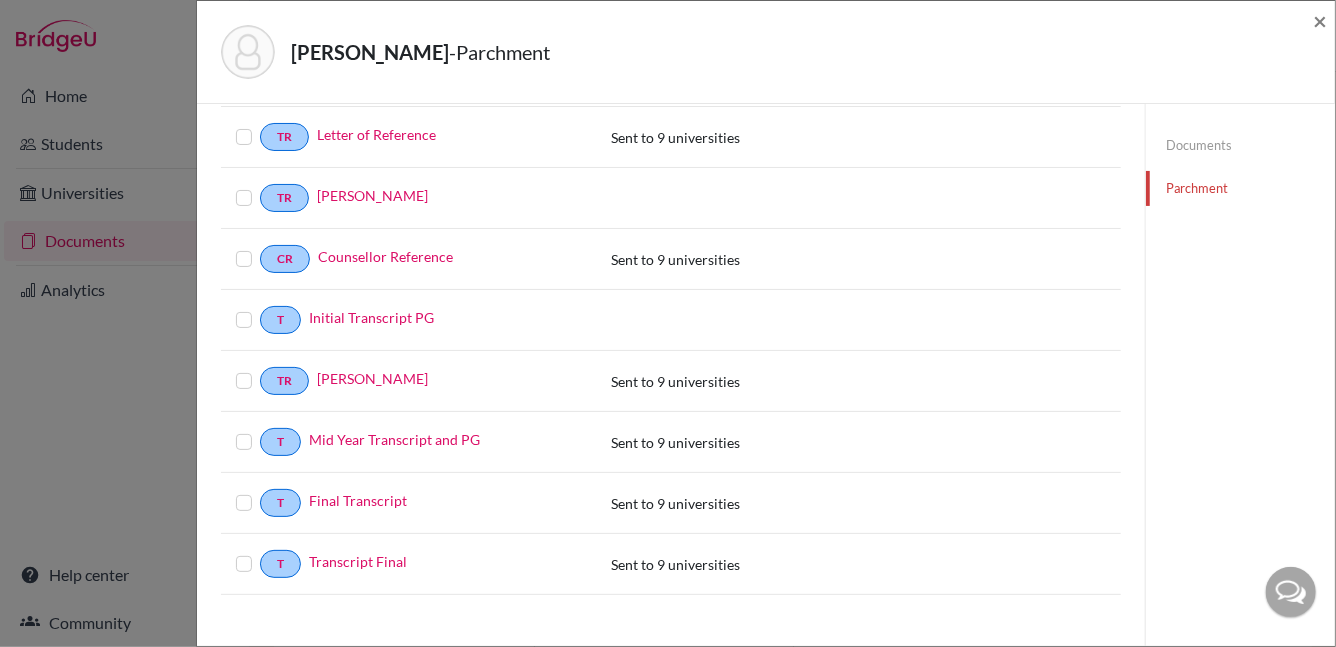 scroll, scrollTop: 237, scrollLeft: 0, axis: vertical 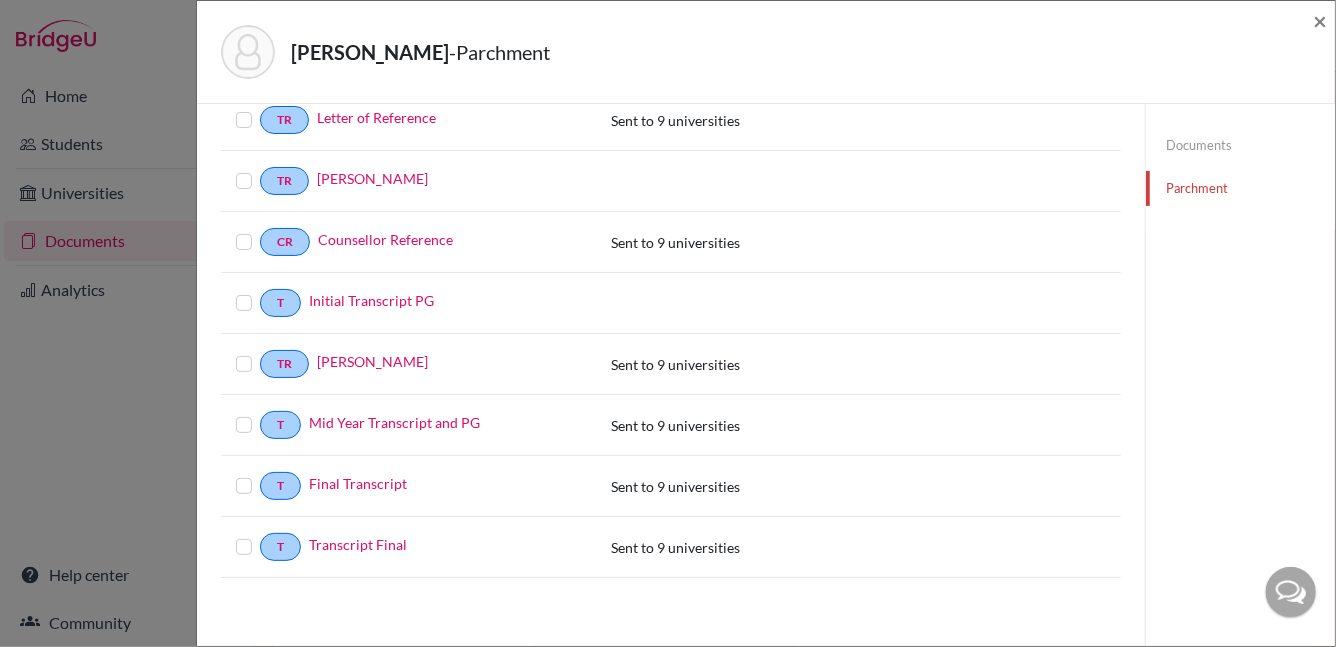 click at bounding box center (260, 535) 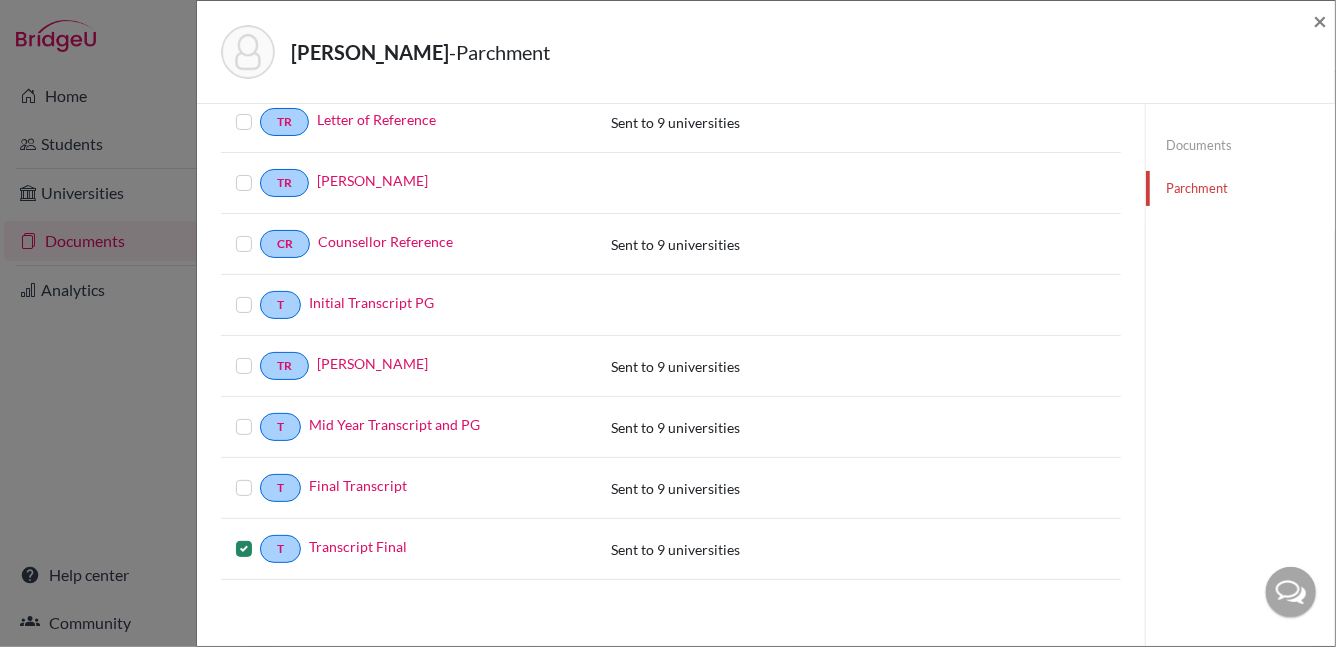 scroll, scrollTop: 239, scrollLeft: 0, axis: vertical 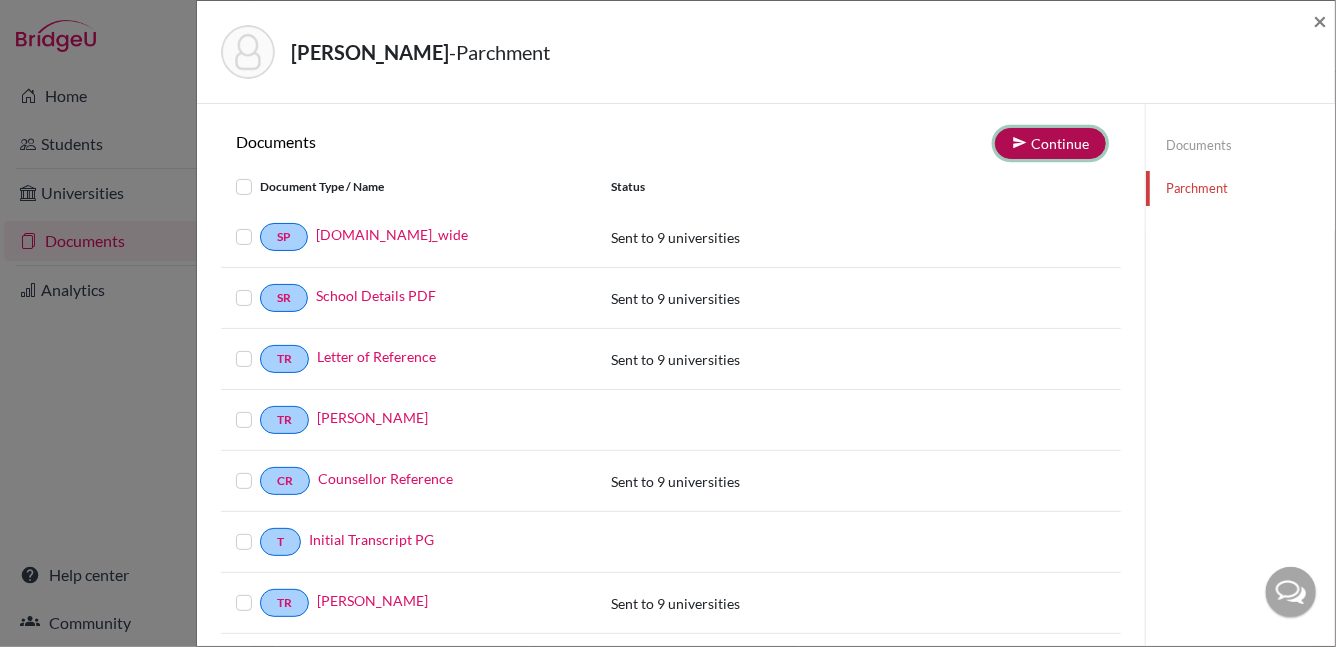 click on "Continue" at bounding box center [1050, 143] 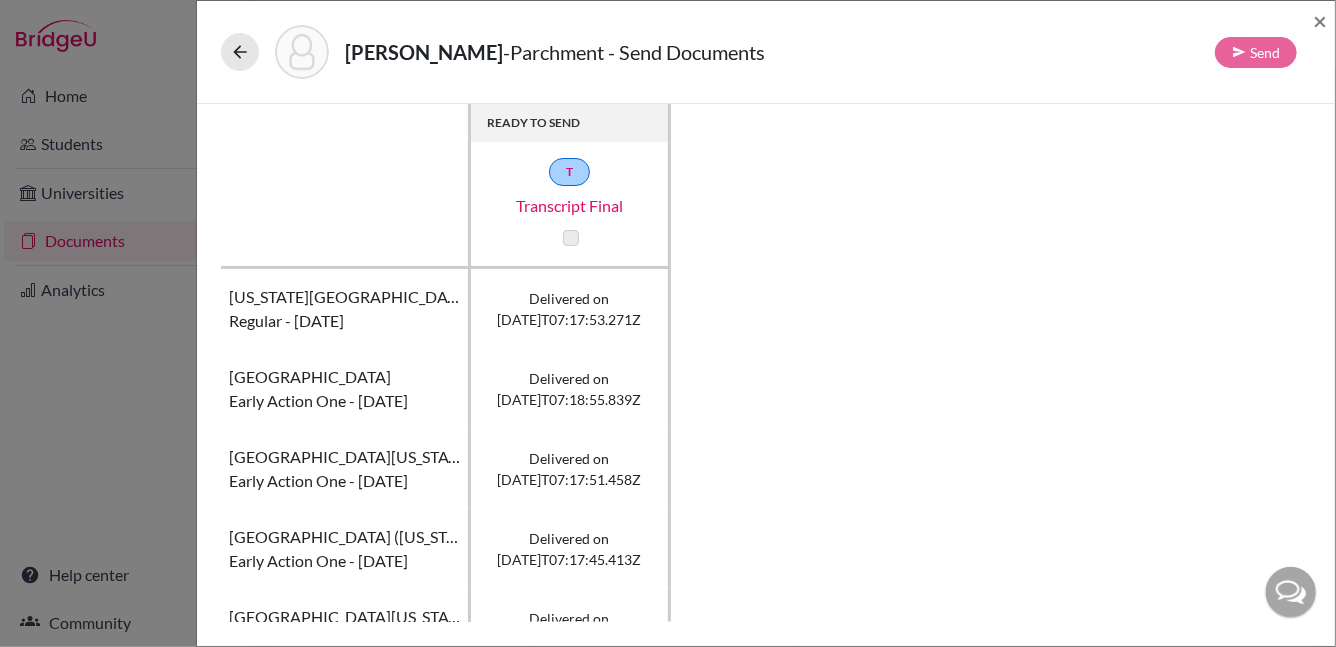 click at bounding box center (571, 238) 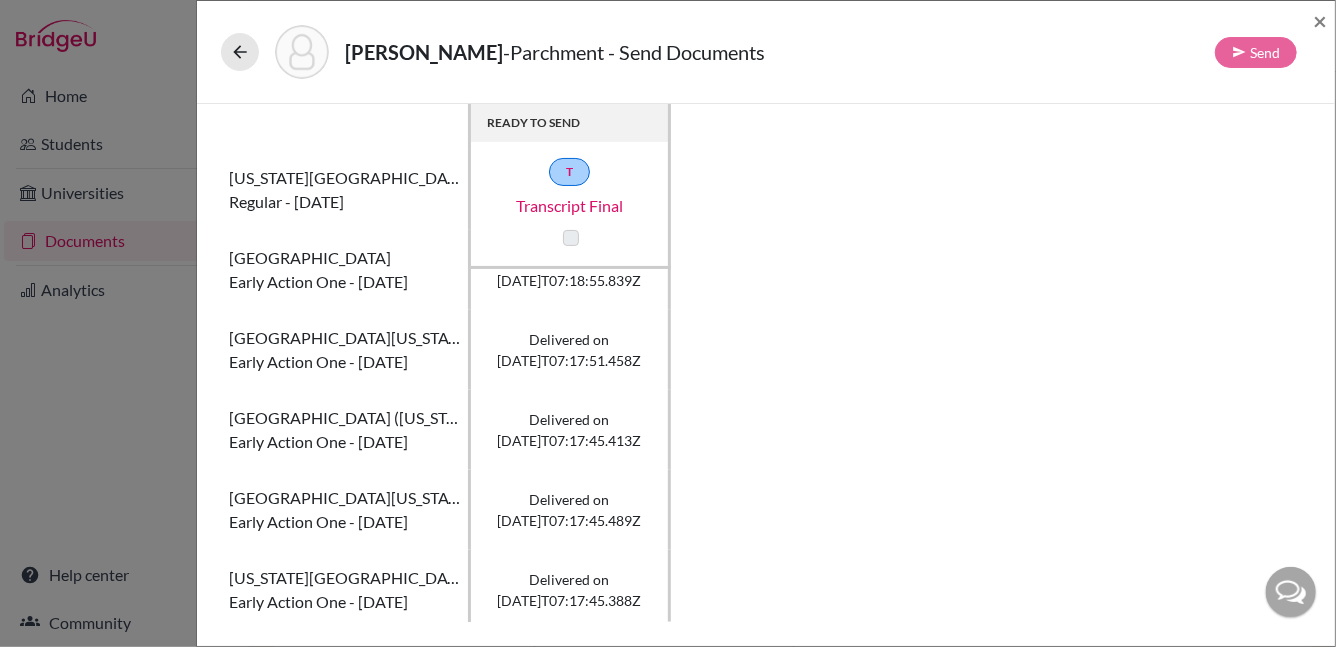 scroll, scrollTop: 0, scrollLeft: 0, axis: both 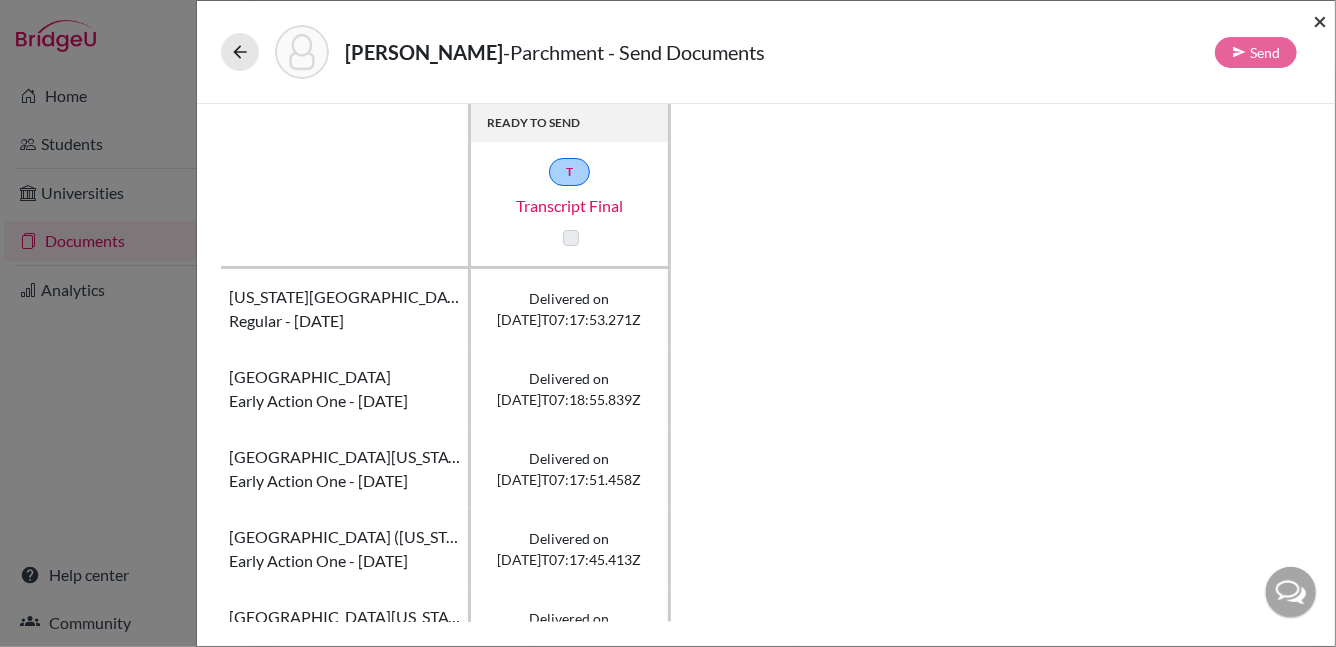 click on "×" at bounding box center [1320, 20] 